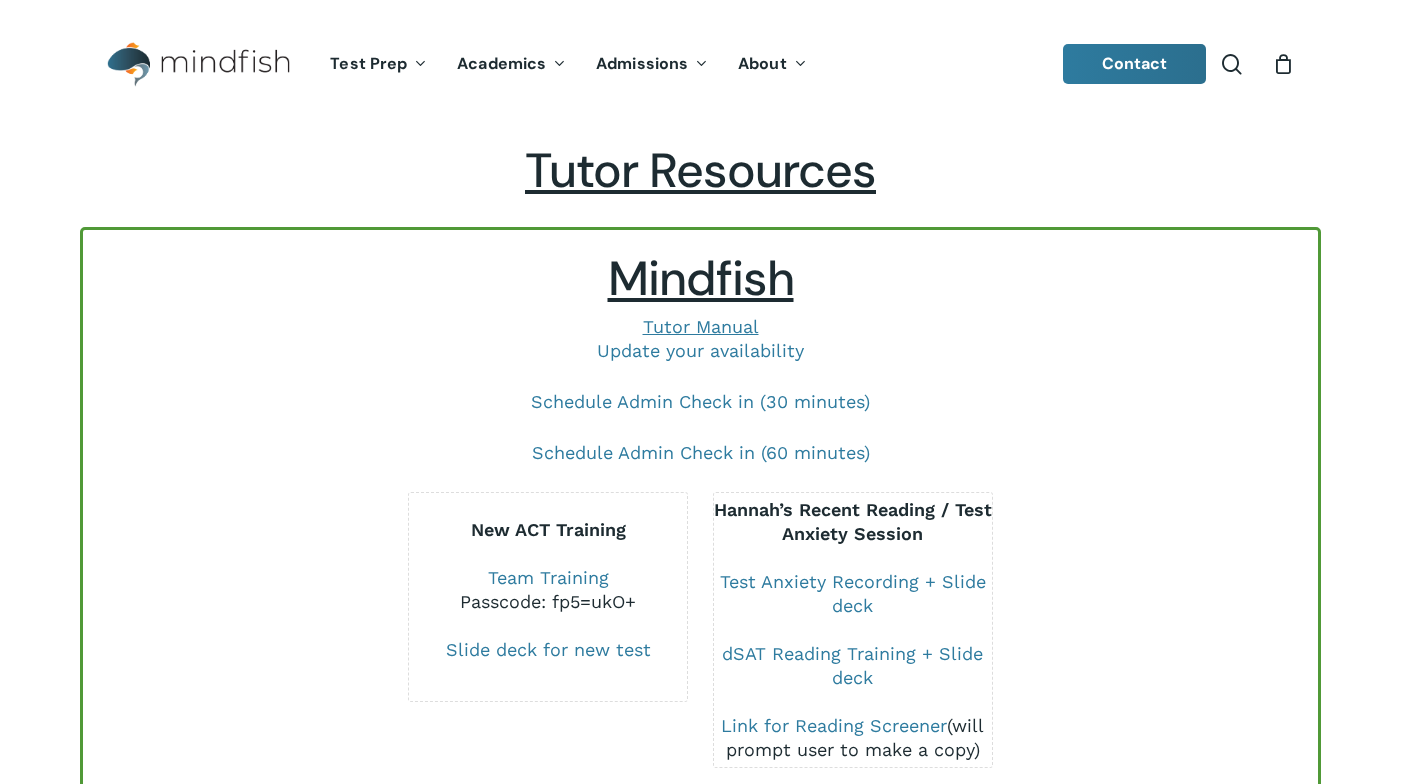 scroll, scrollTop: 0, scrollLeft: 0, axis: both 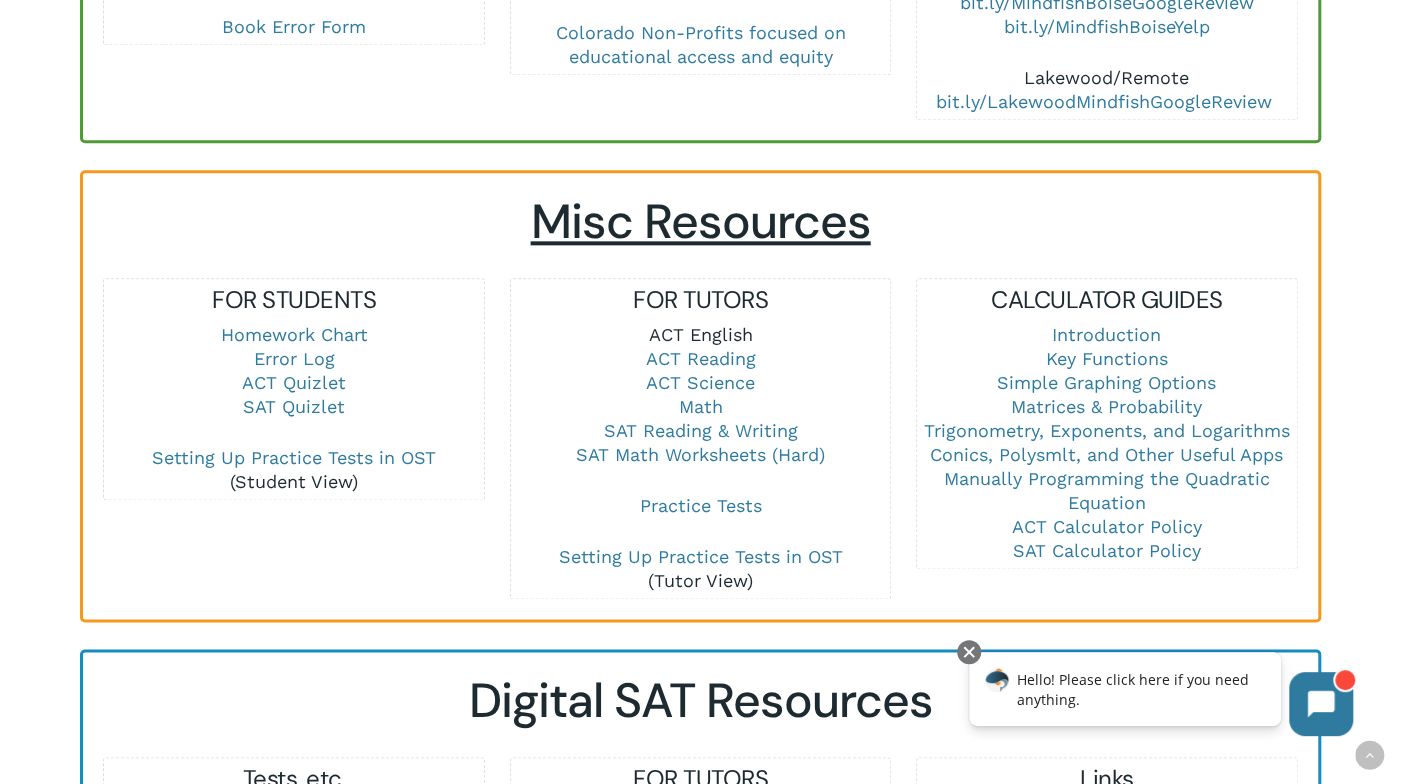 click on "ACT English" at bounding box center [701, 334] 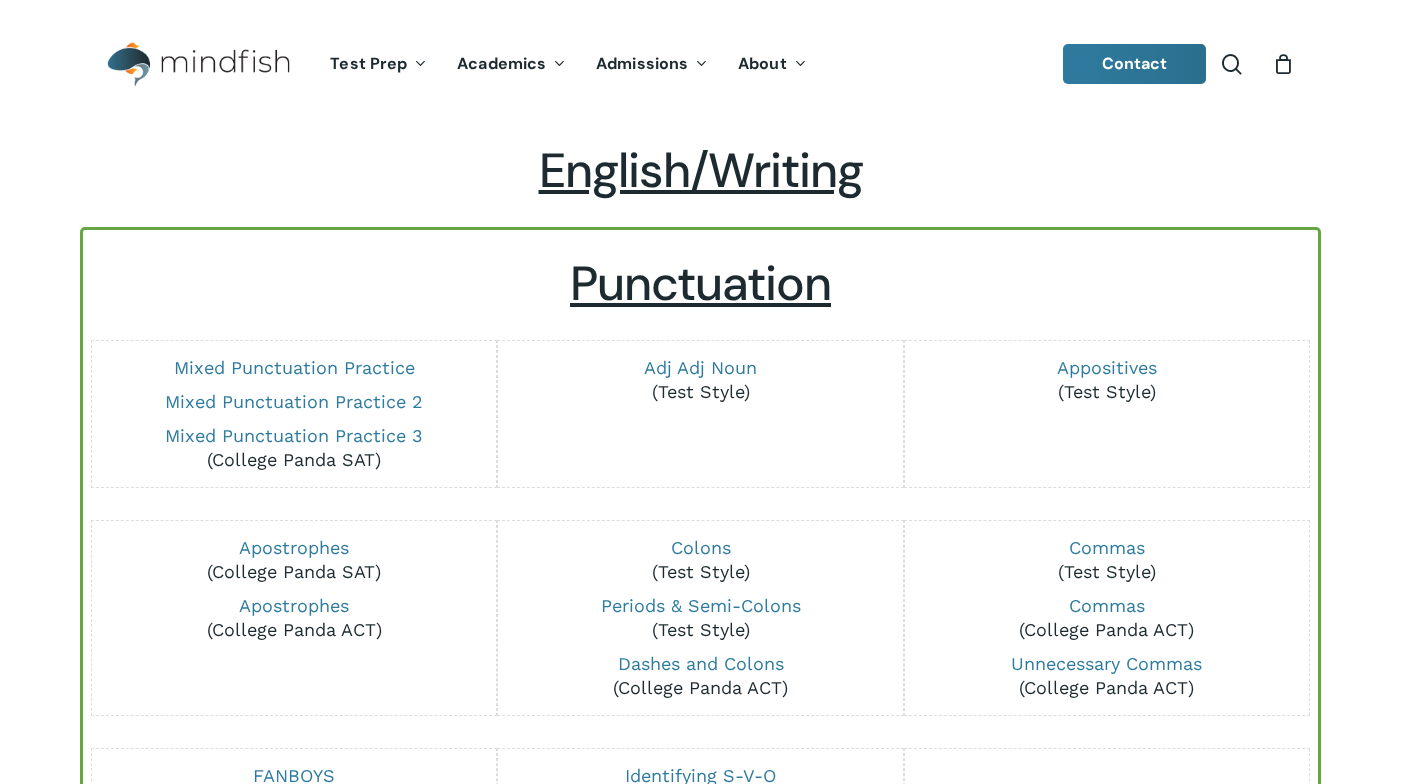 scroll, scrollTop: 0, scrollLeft: 0, axis: both 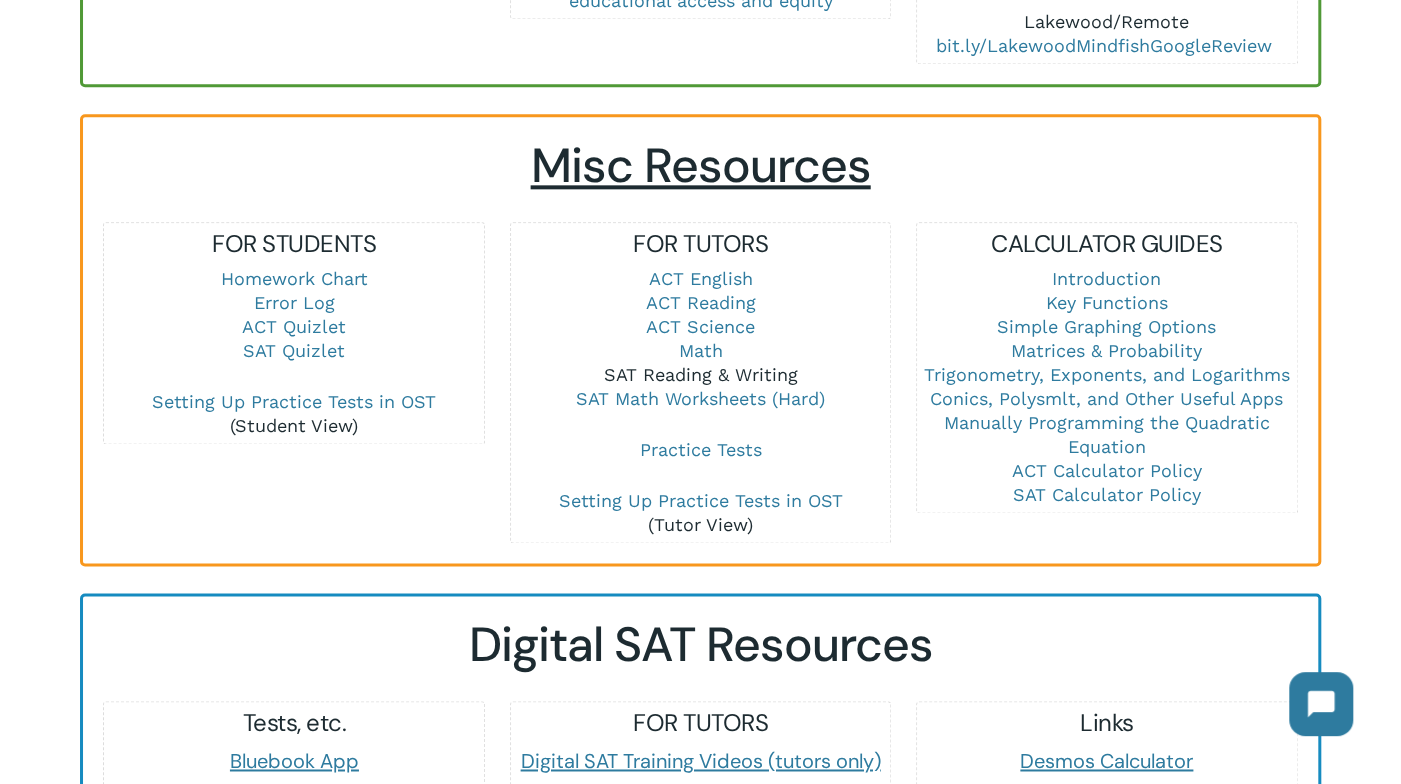 click on "SAT Reading & Writing" at bounding box center [701, 374] 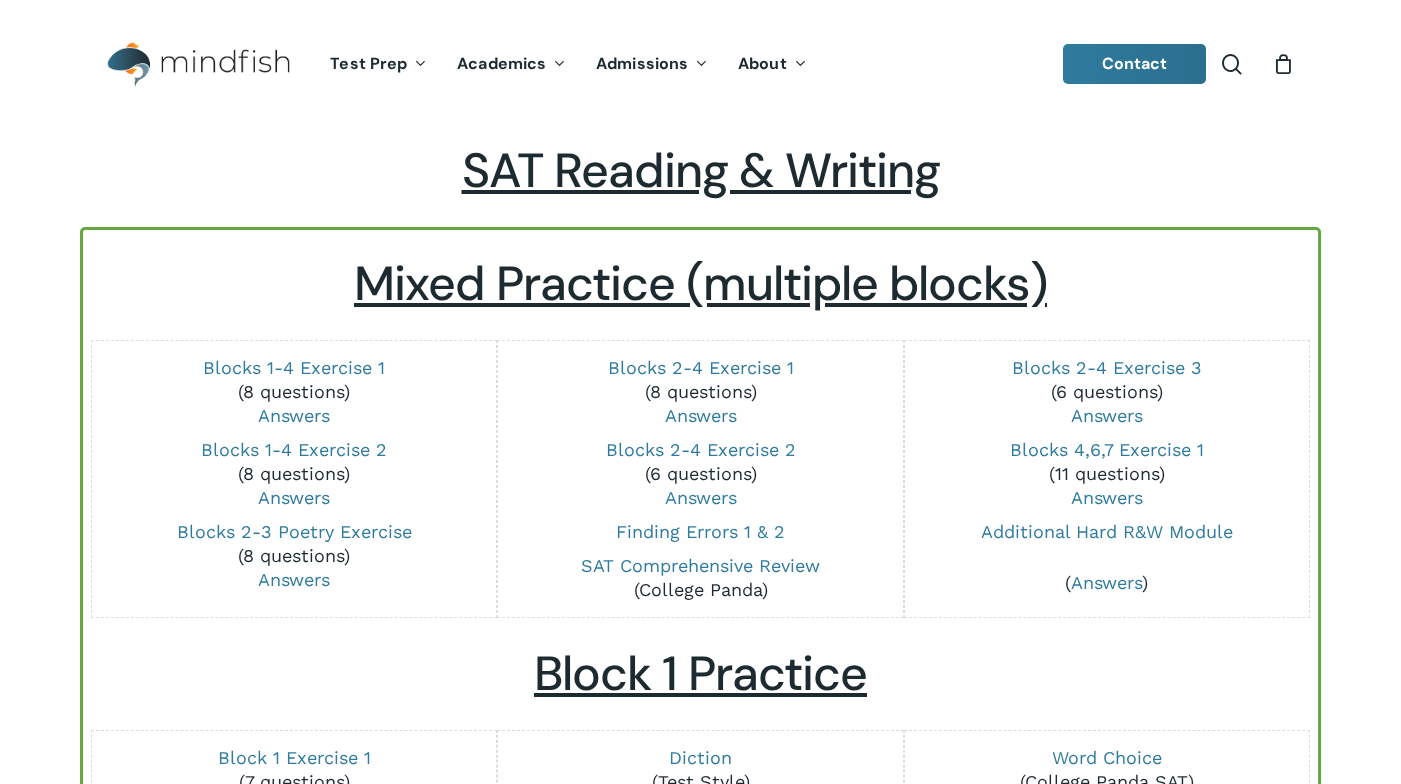 scroll, scrollTop: 0, scrollLeft: 0, axis: both 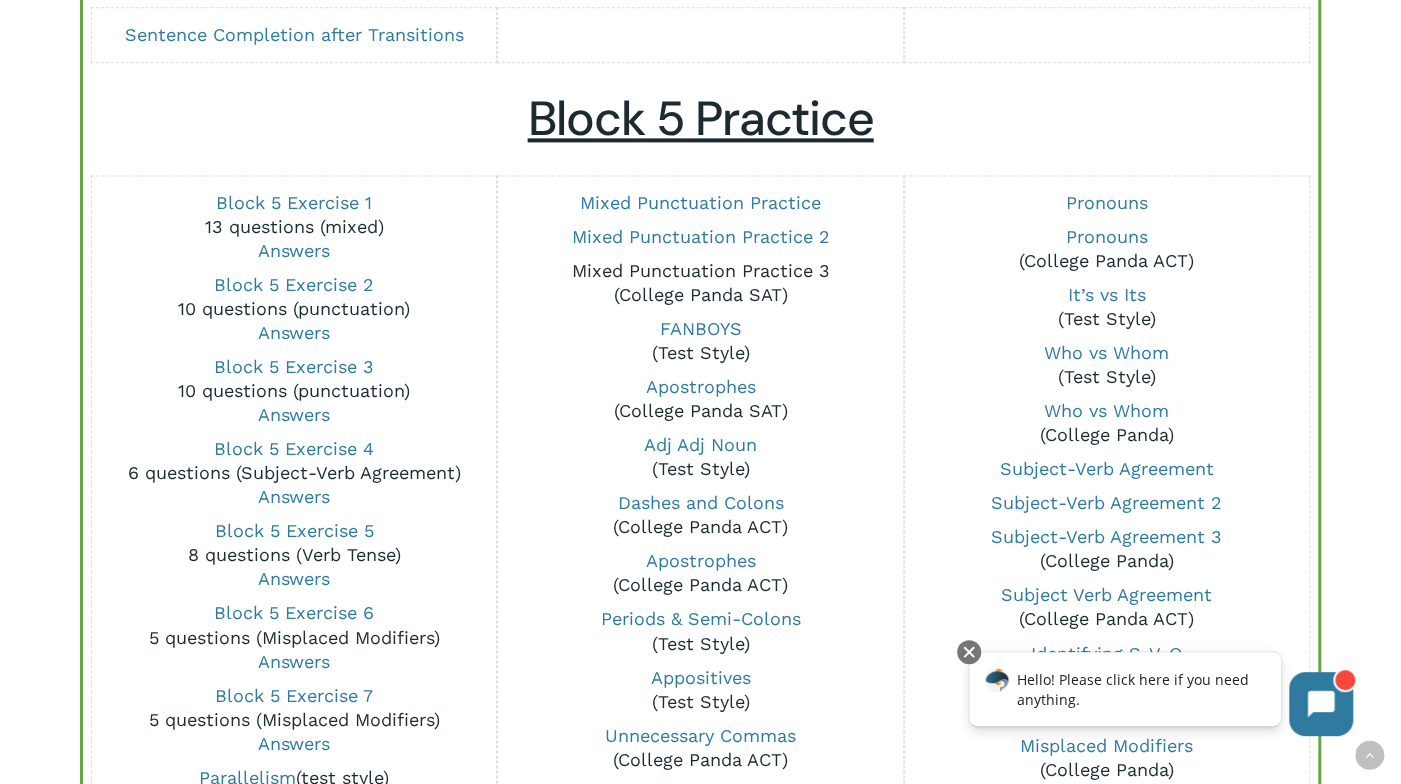 click on "Mixed Punctuation Practice 3" at bounding box center (701, 270) 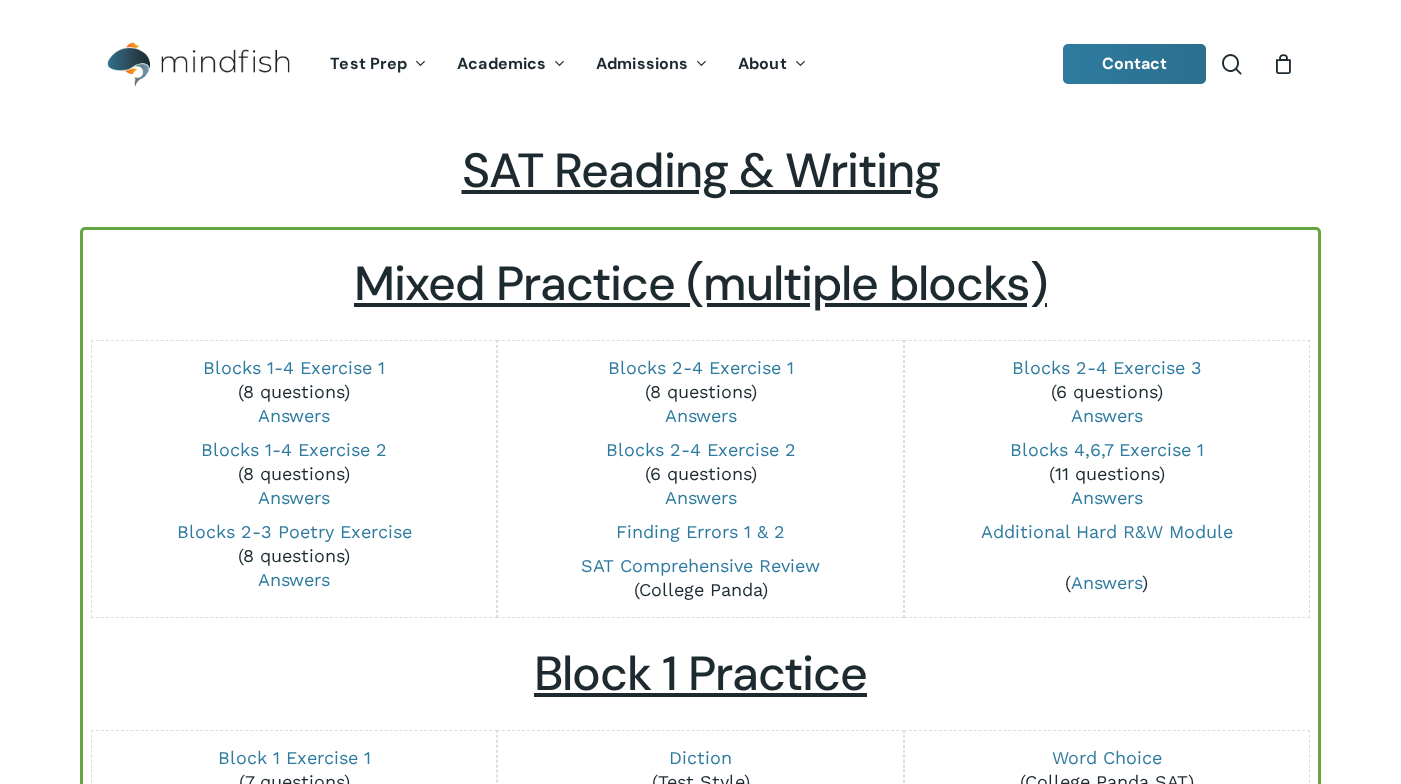 scroll, scrollTop: 1463, scrollLeft: 0, axis: vertical 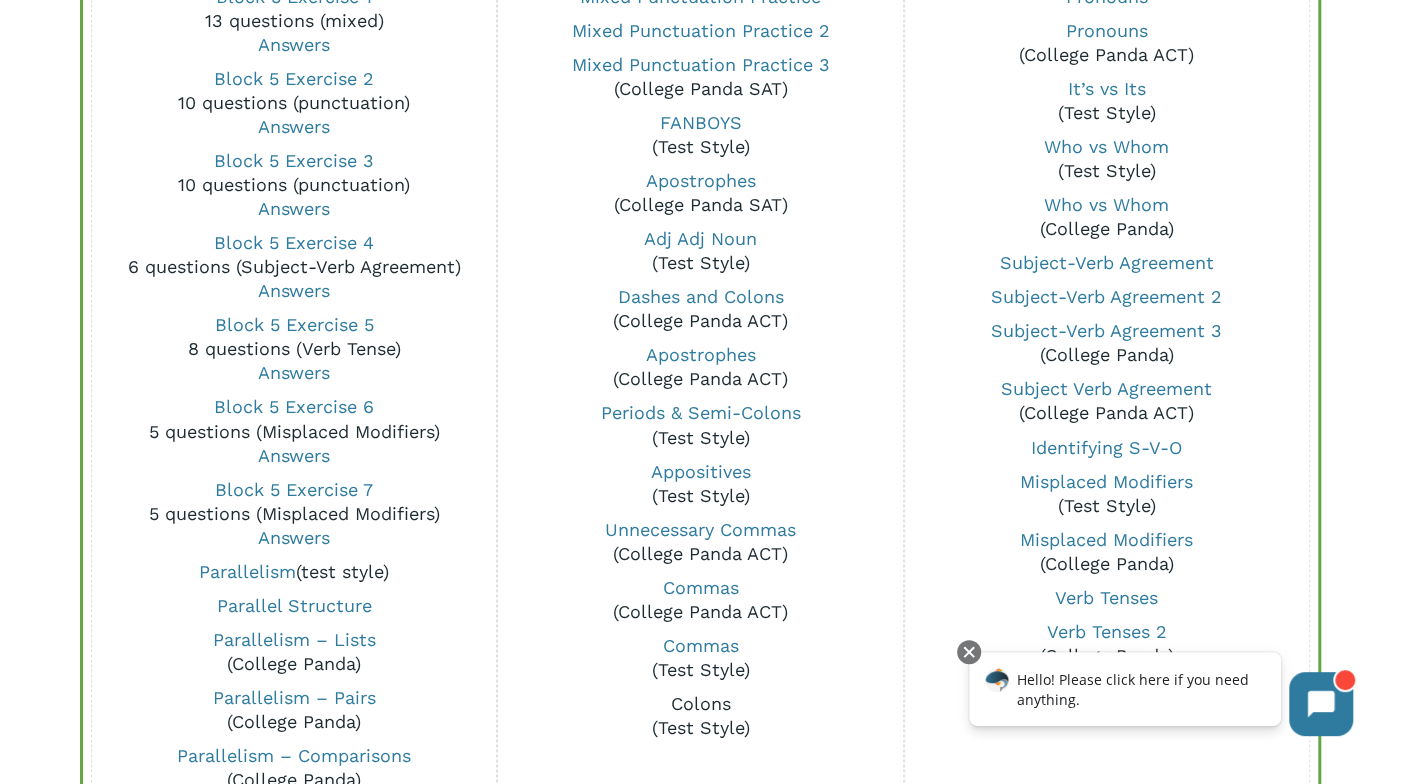 click on "Colons
(Test Style)" at bounding box center [701, 715] 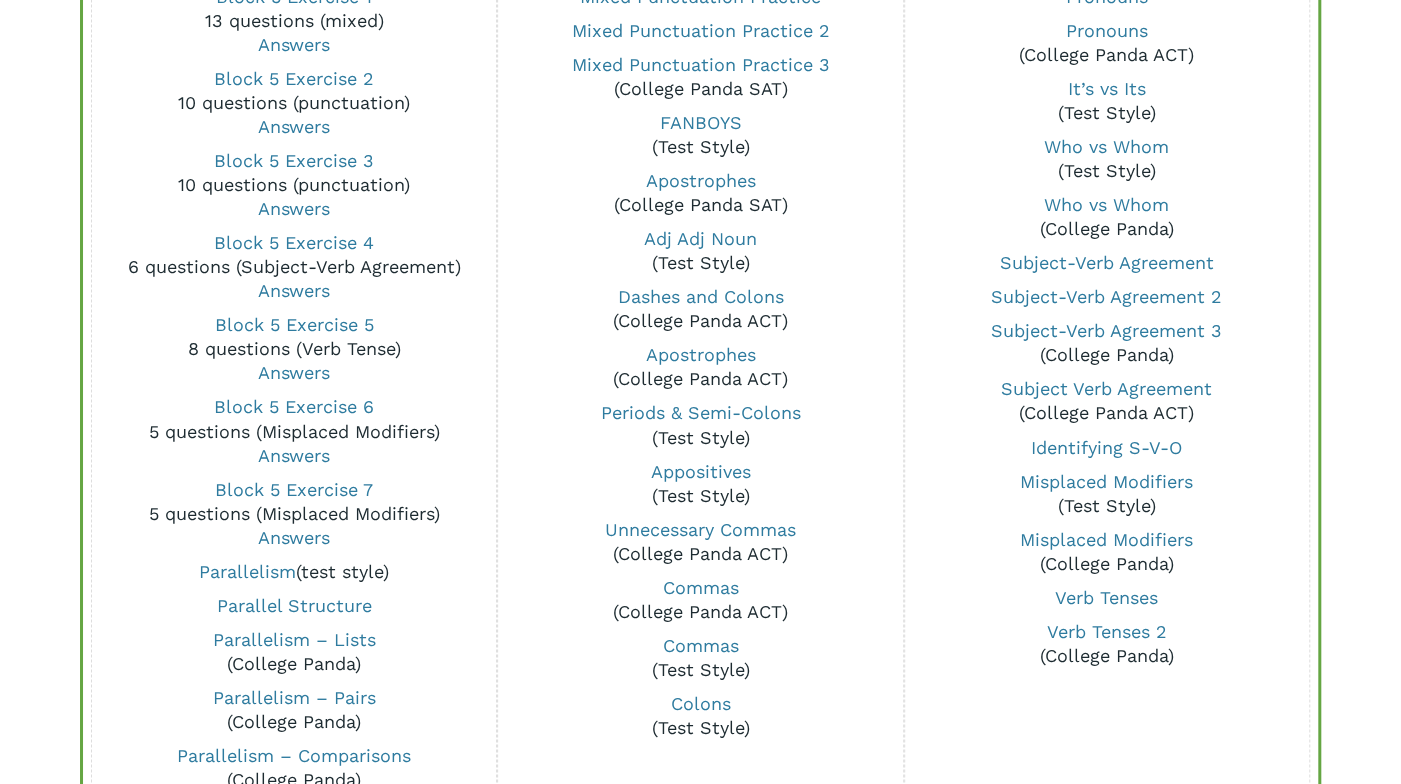 scroll, scrollTop: 1669, scrollLeft: 0, axis: vertical 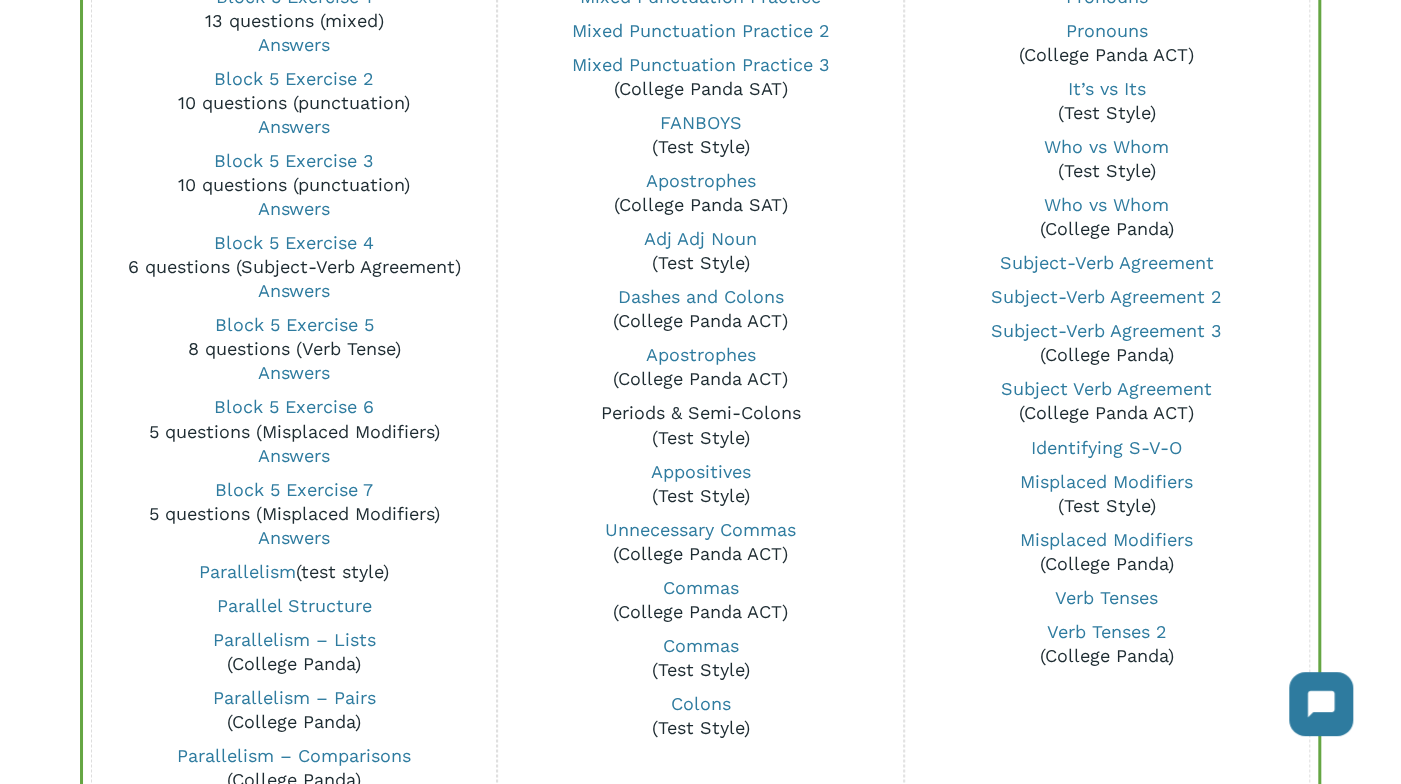 click on "Periods & Semi-Colons" at bounding box center (701, 412) 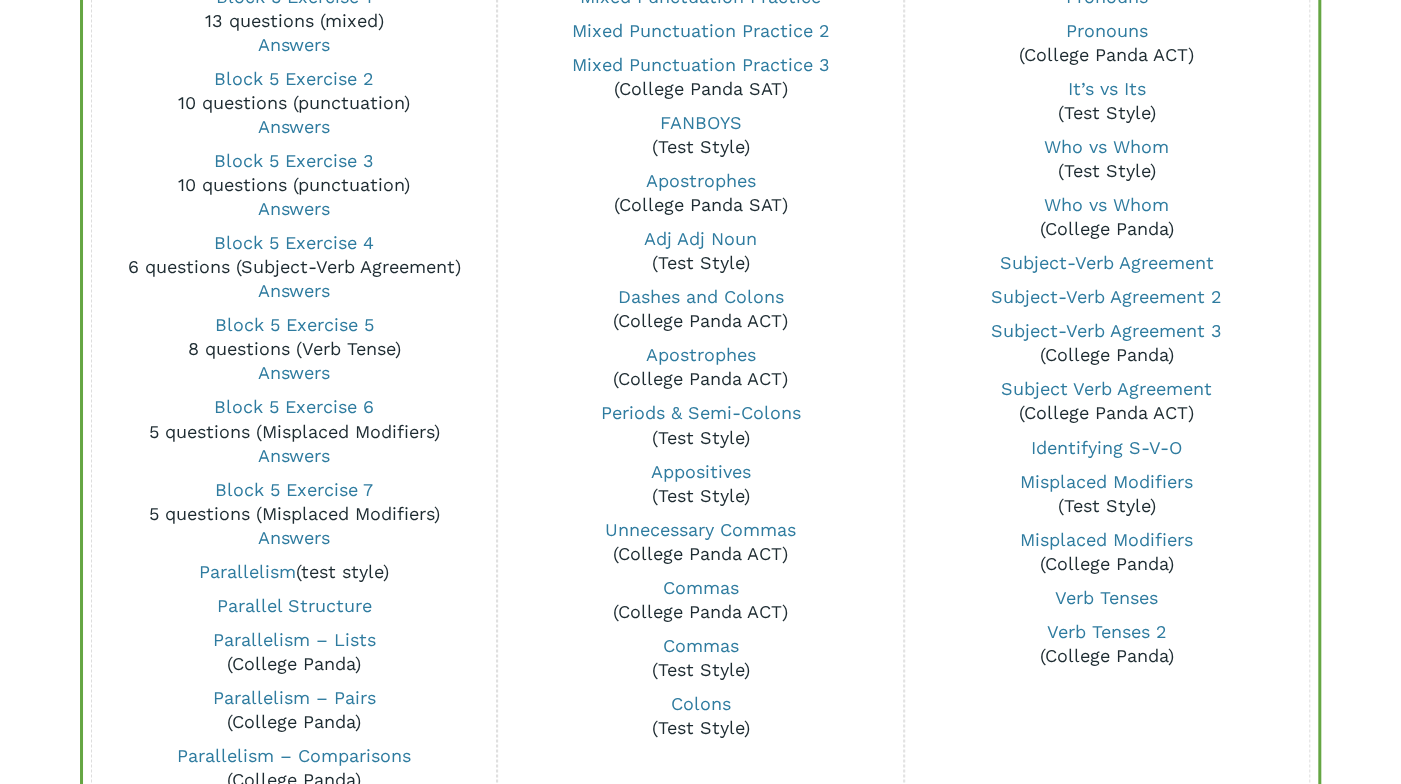 scroll, scrollTop: 1669, scrollLeft: 0, axis: vertical 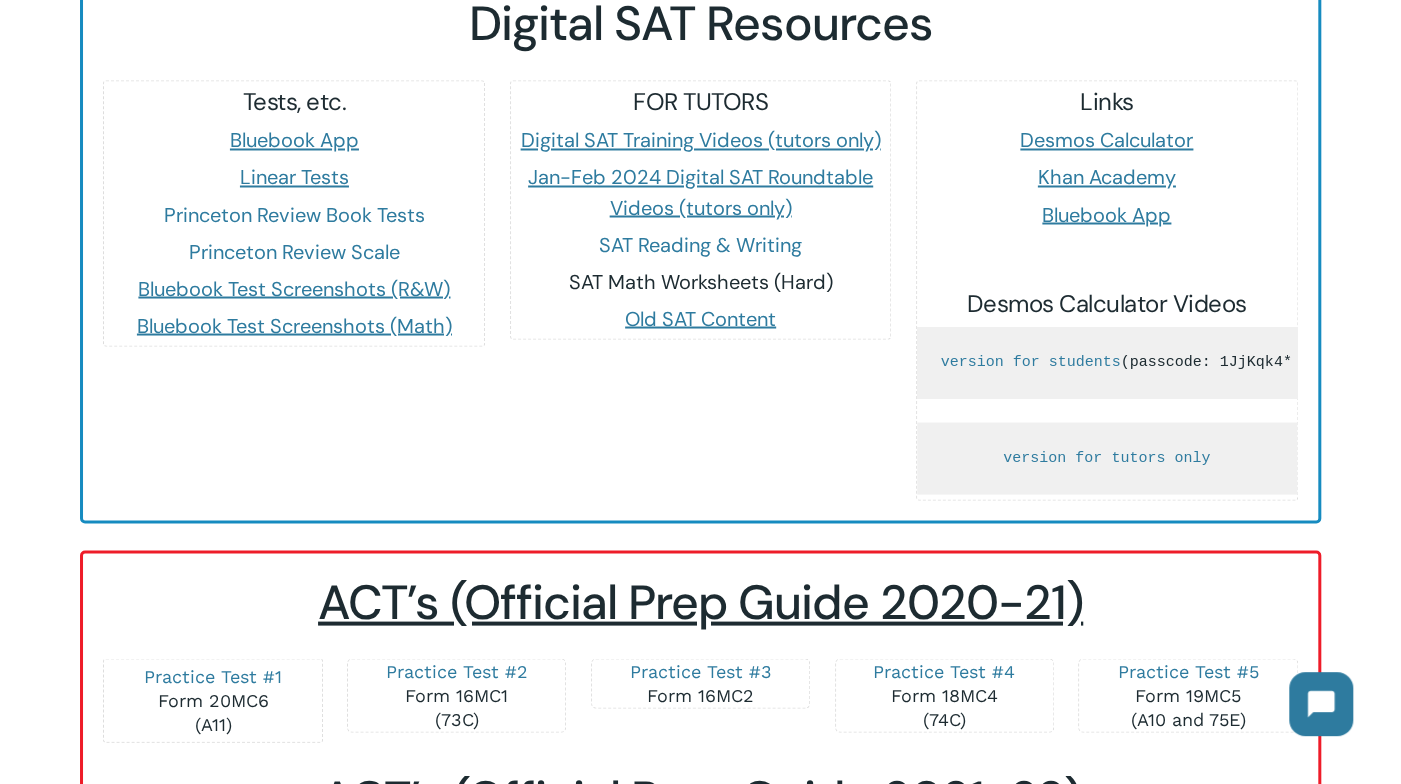 click on "SAT Math Worksheets (Hard)" at bounding box center (701, 281) 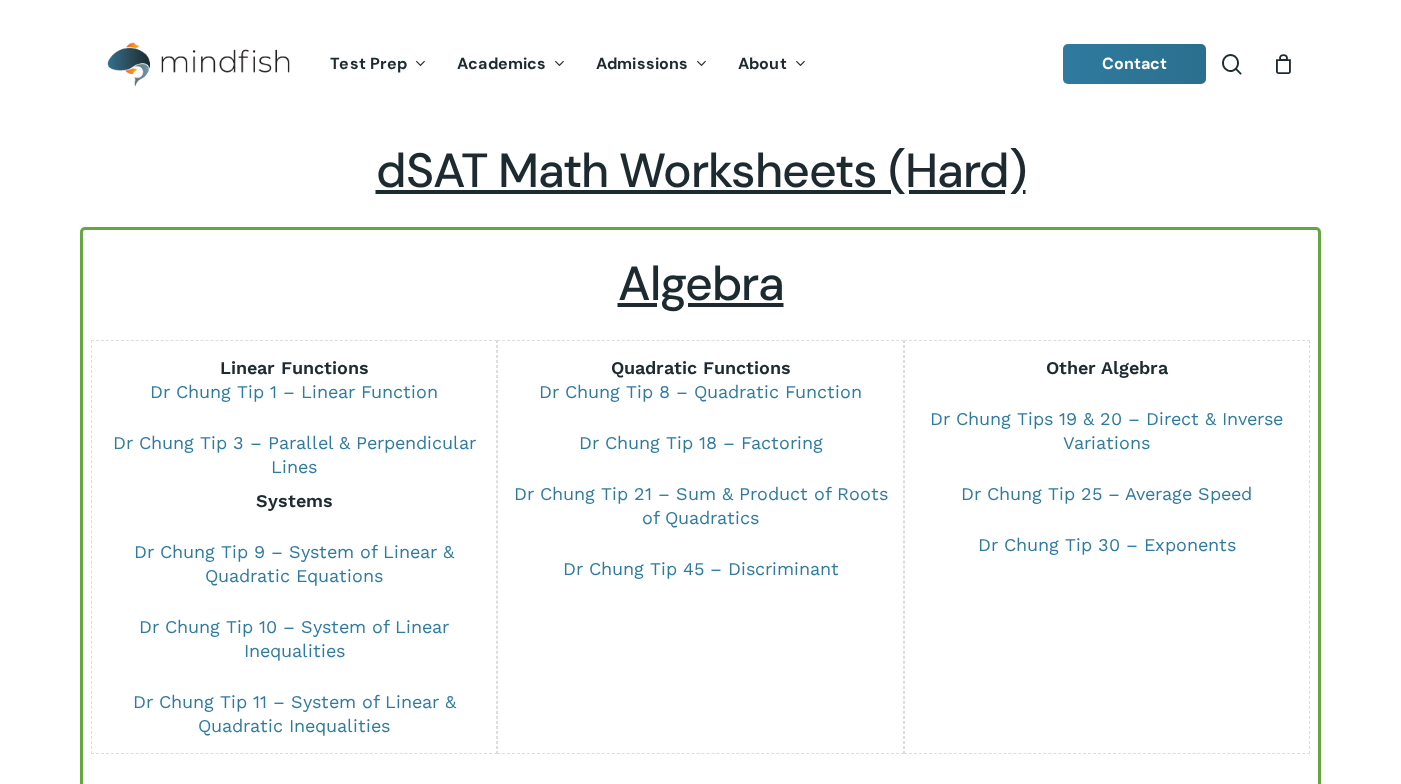 scroll, scrollTop: 0, scrollLeft: 0, axis: both 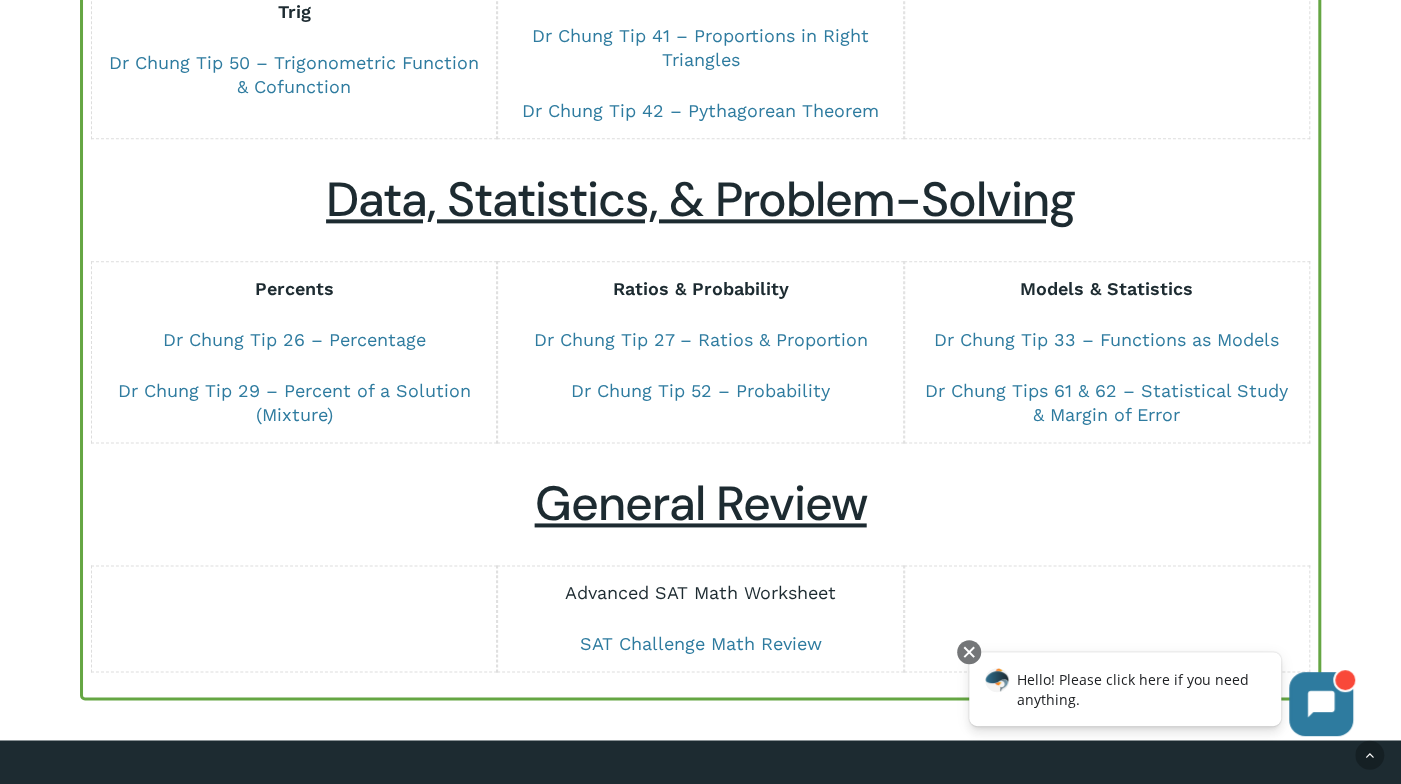 click on "Advanced SAT Math Worksheet" at bounding box center [700, 592] 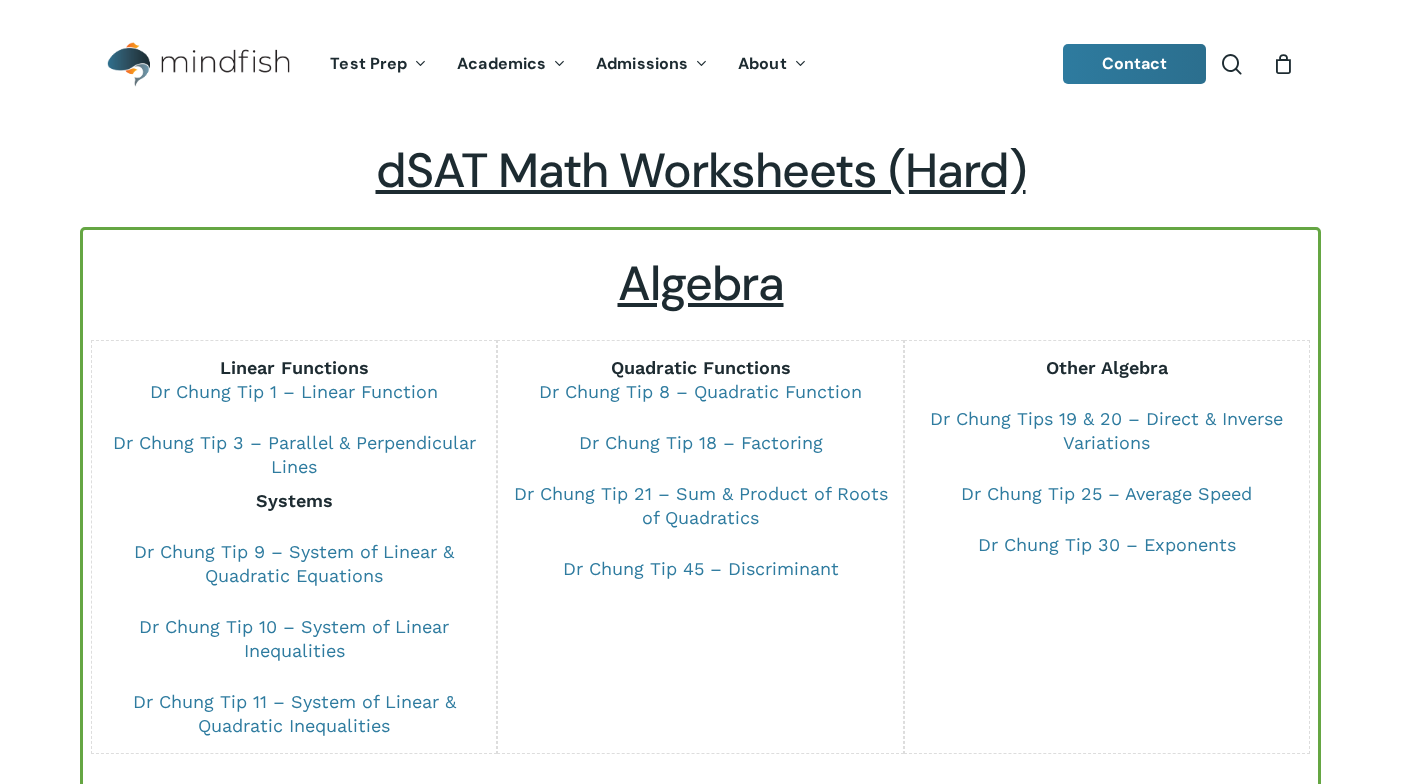 scroll, scrollTop: 1310, scrollLeft: 0, axis: vertical 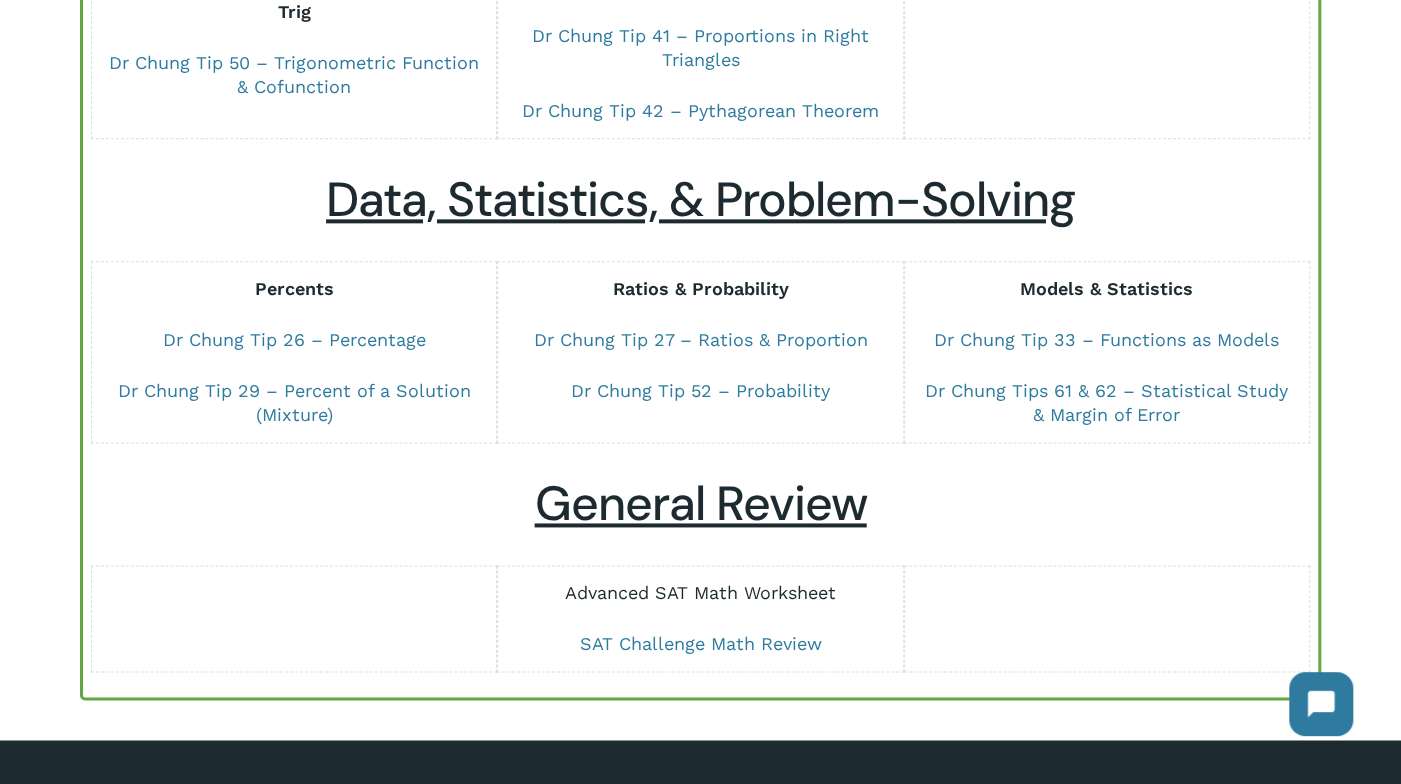 click on "Advanced SAT Math Worksheet" at bounding box center (700, 592) 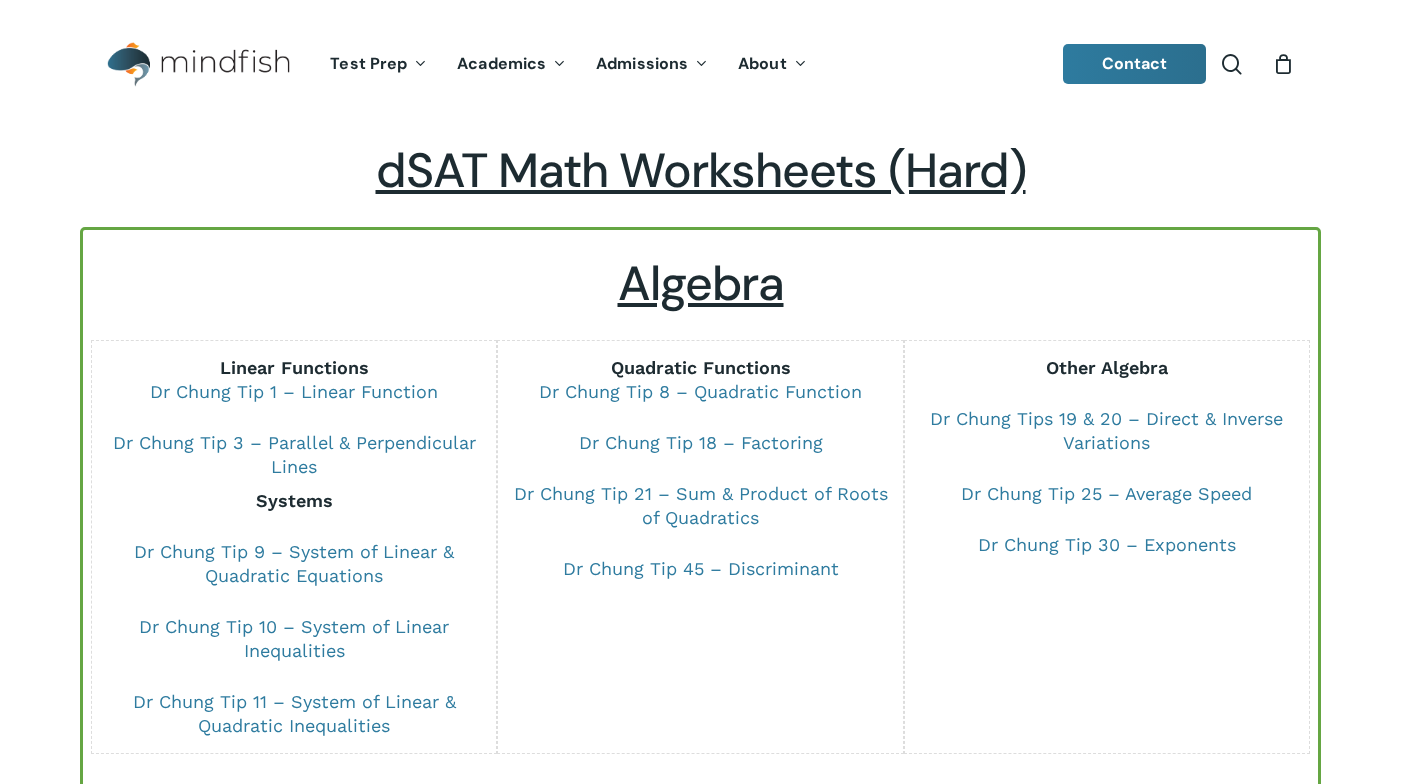 scroll, scrollTop: 1310, scrollLeft: 0, axis: vertical 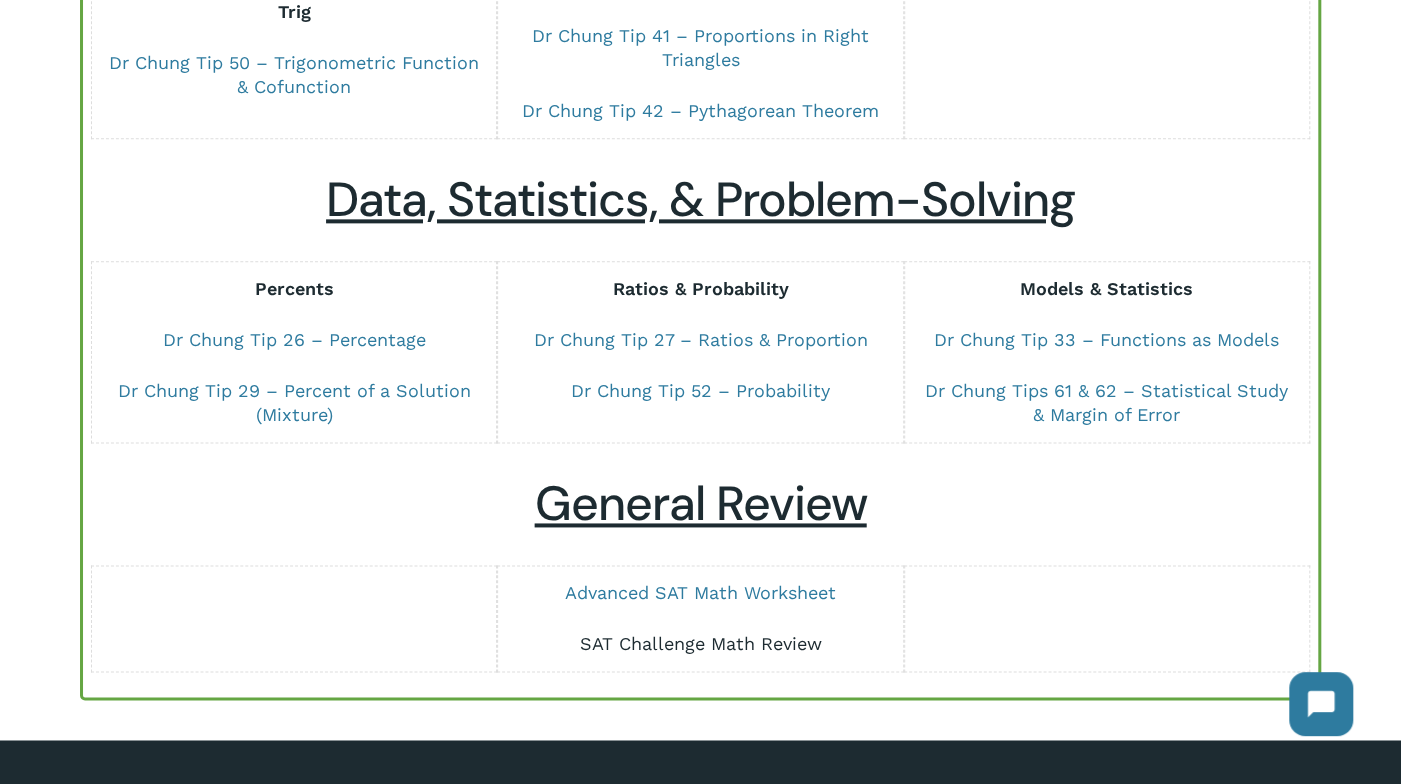 click on "SAT Challenge Math Review" at bounding box center [701, 643] 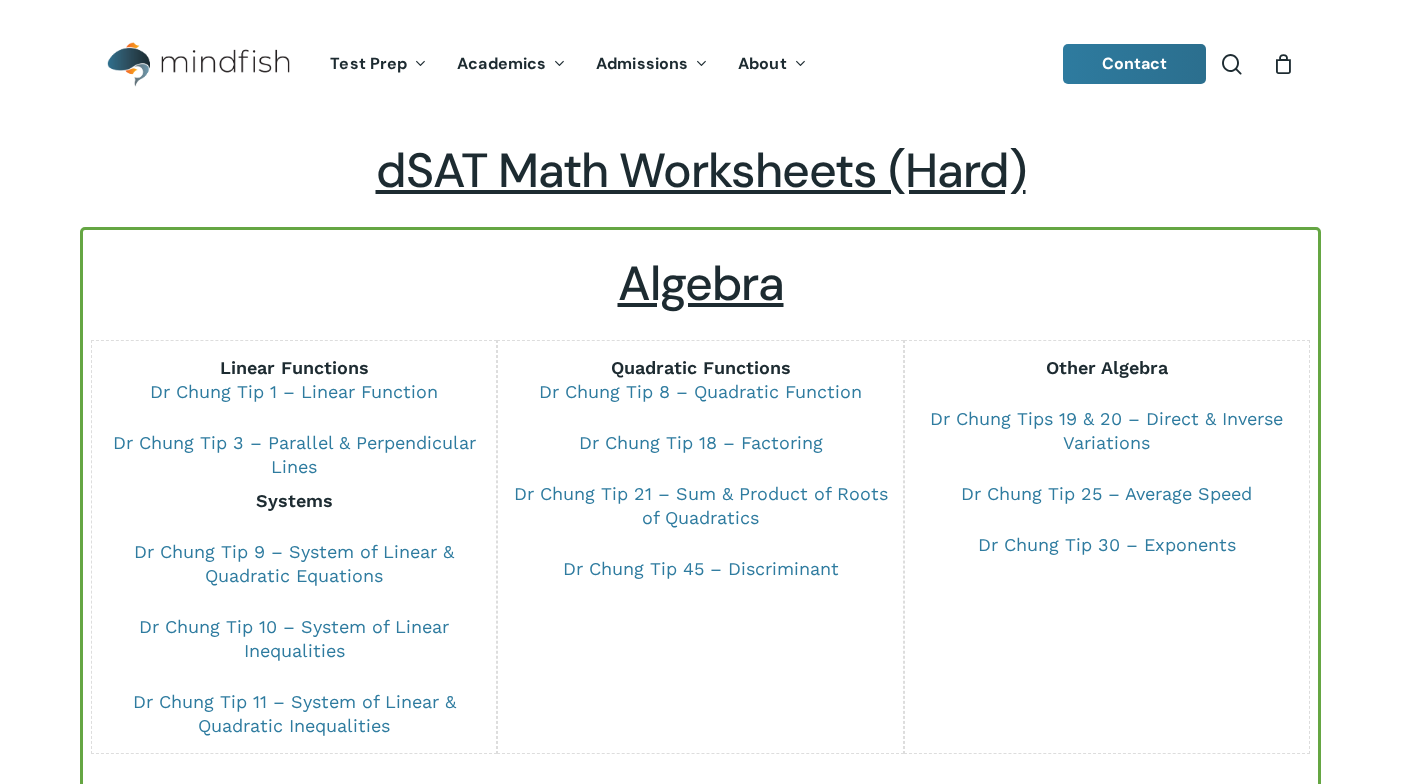 scroll, scrollTop: 1310, scrollLeft: 0, axis: vertical 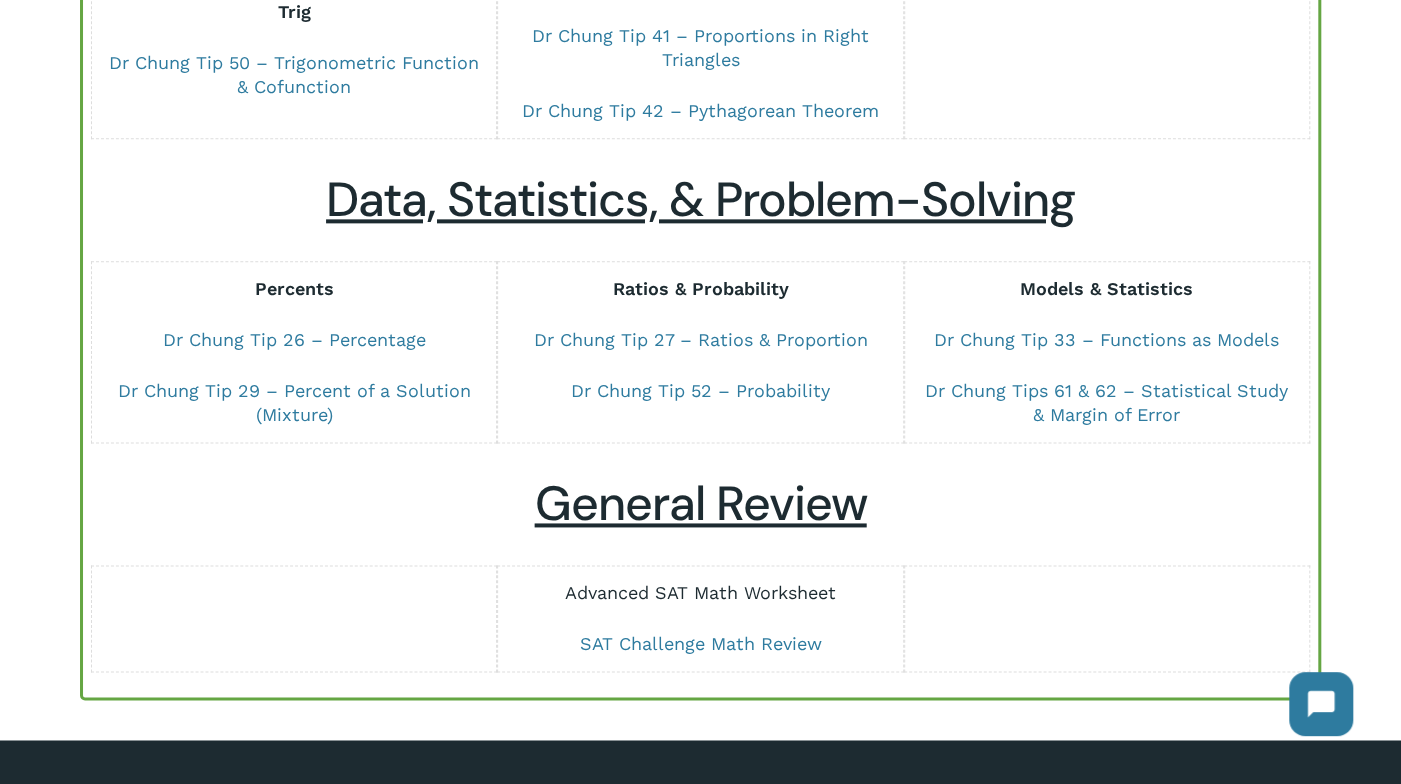 click on "Advanced SAT Math Worksheet" at bounding box center (700, 592) 